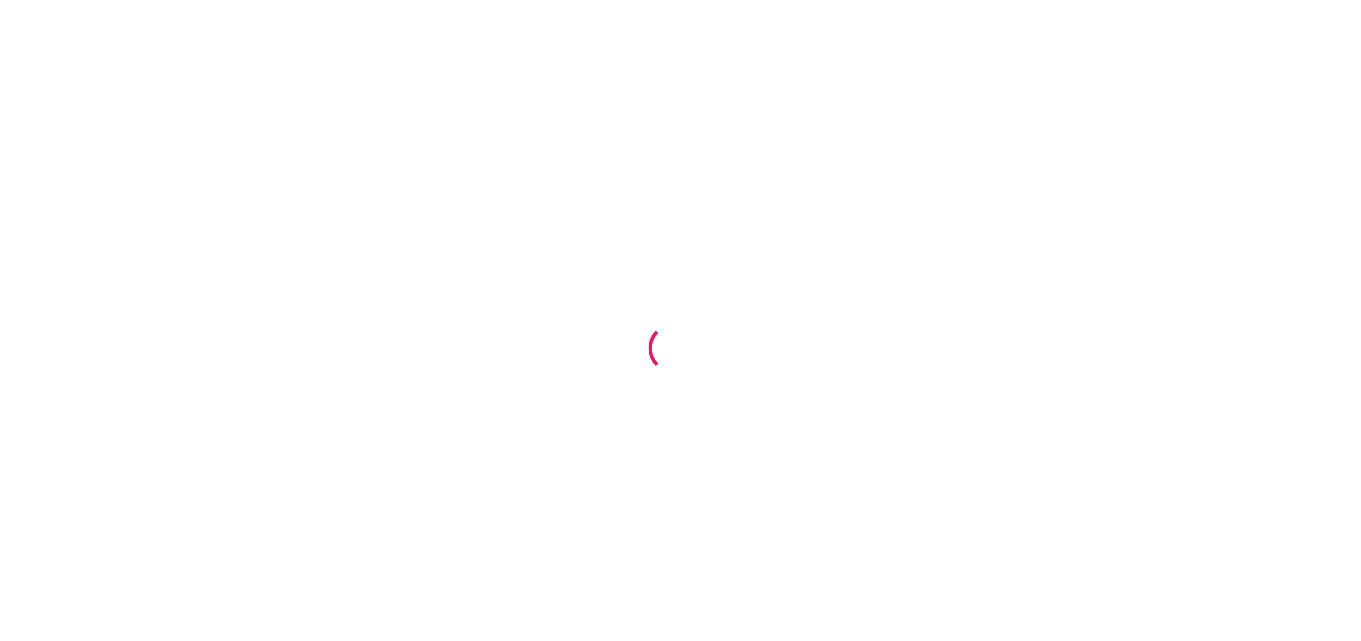 scroll, scrollTop: 0, scrollLeft: 0, axis: both 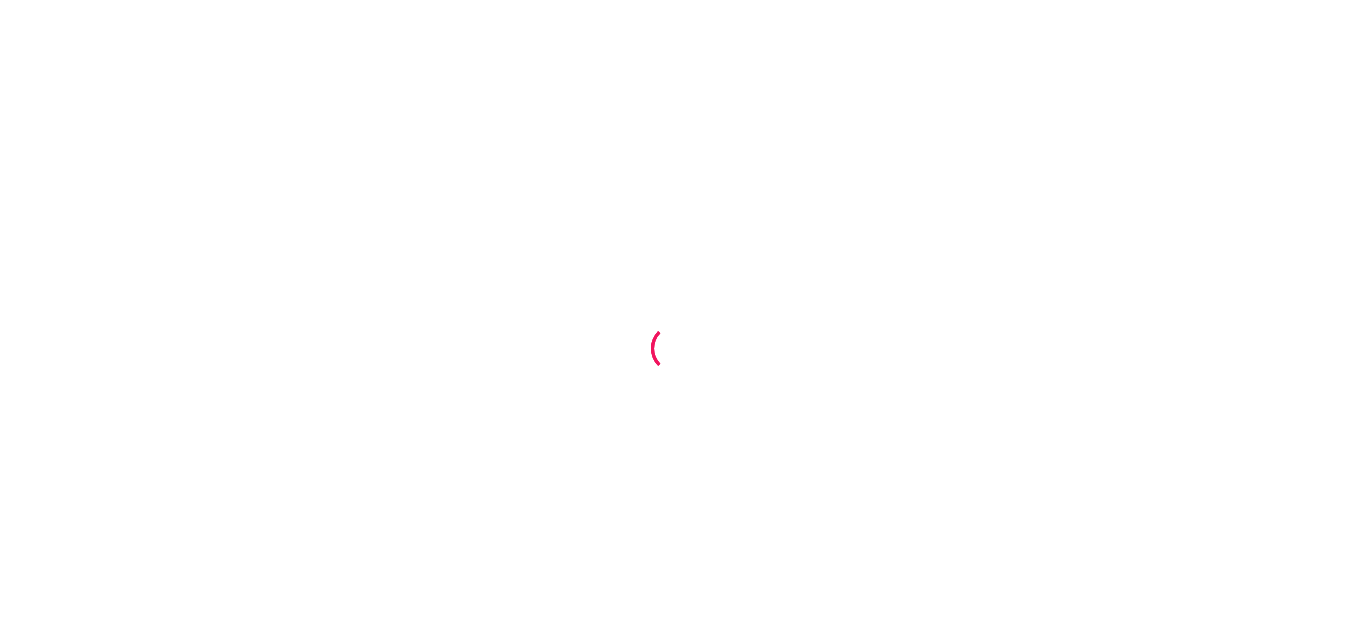 click at bounding box center [683, 320] 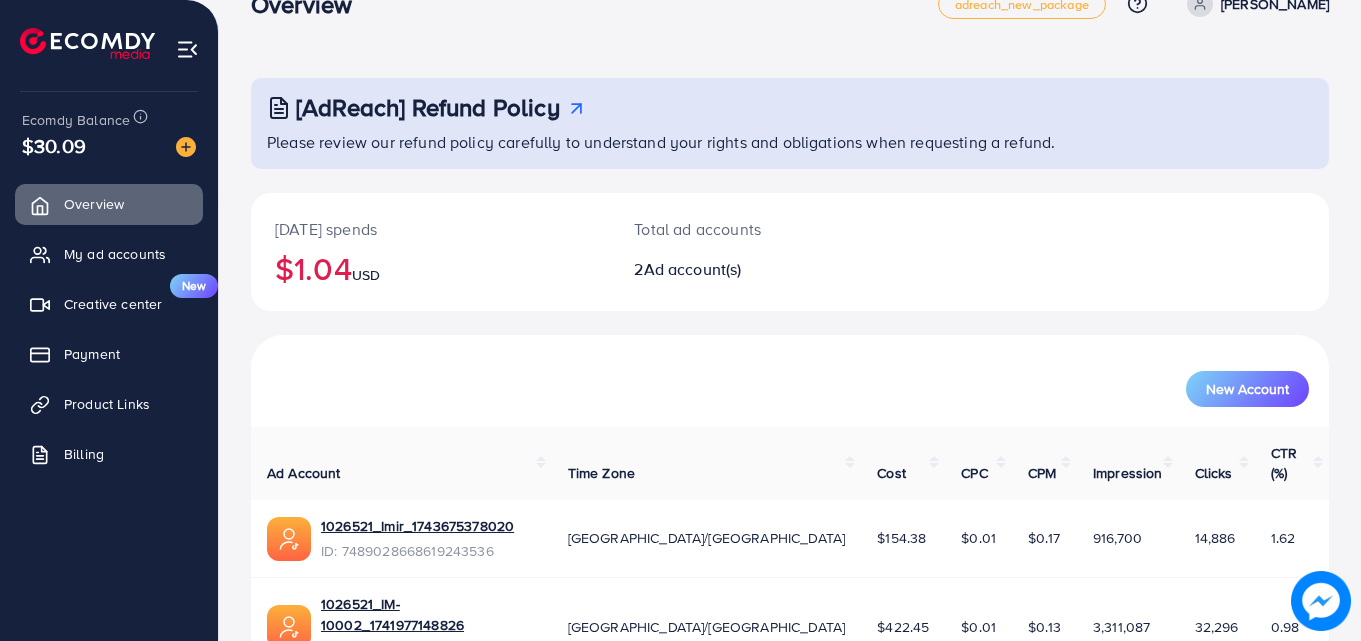 scroll, scrollTop: 126, scrollLeft: 0, axis: vertical 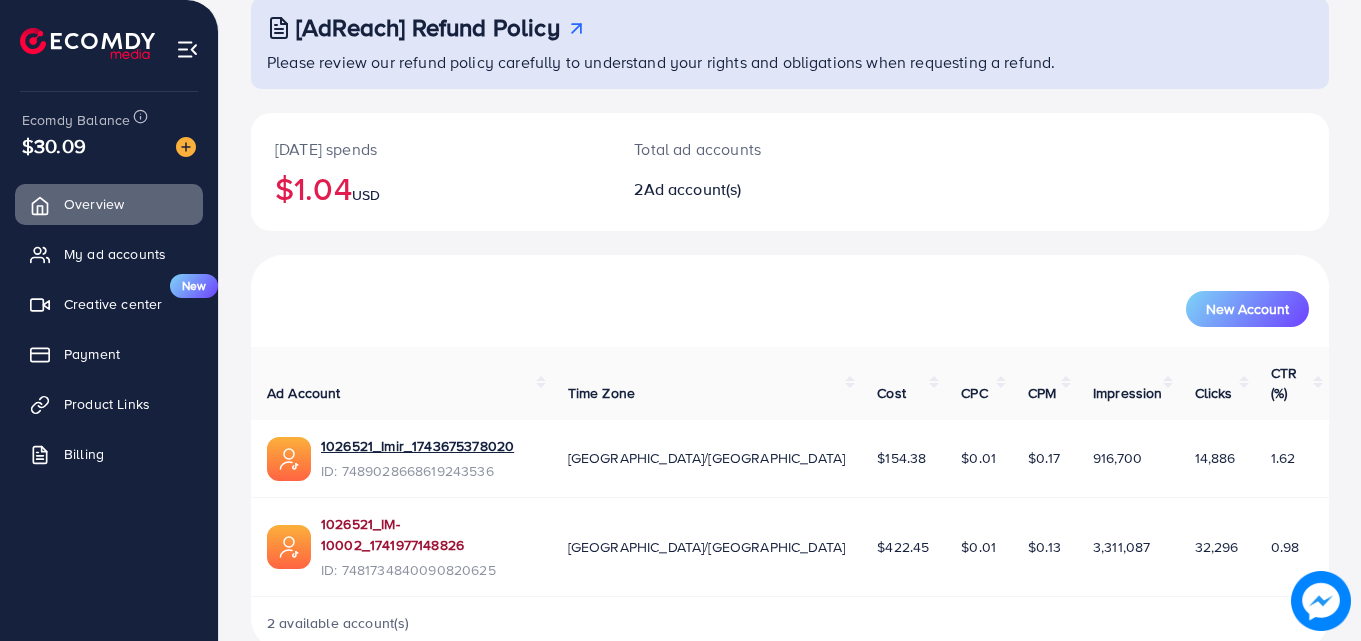click on "1026521_IM-10002_1741977148826" at bounding box center [428, 534] 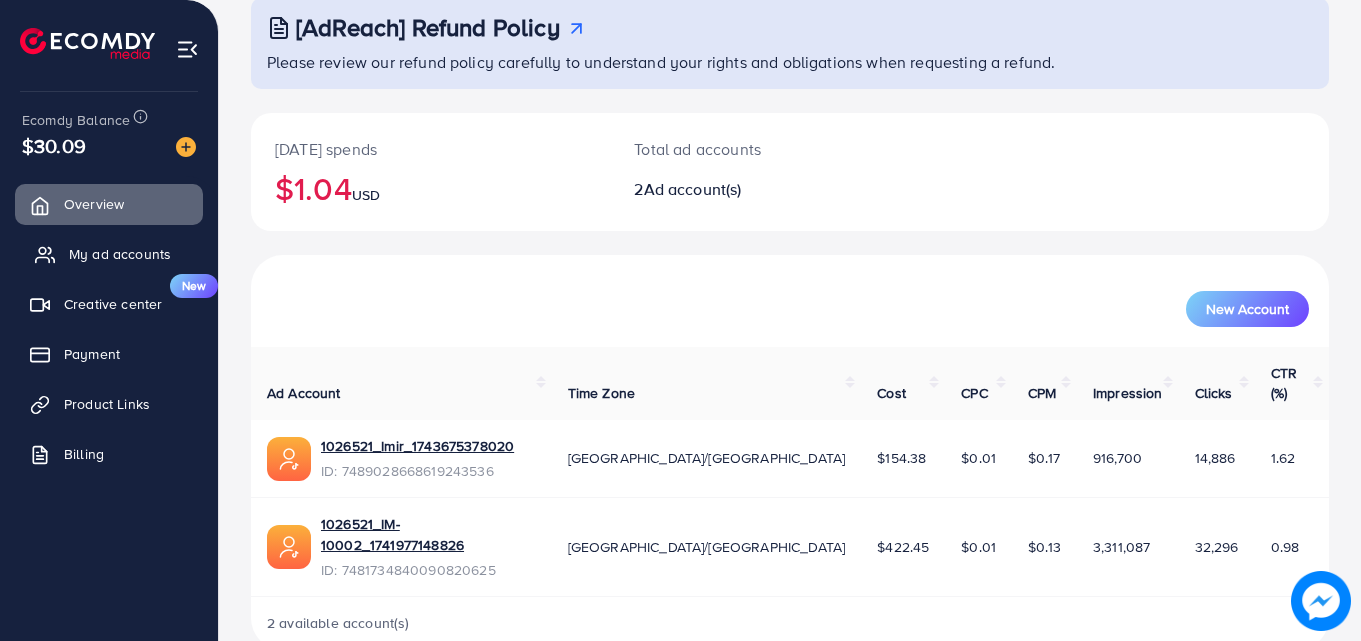 click on "My ad accounts" at bounding box center [109, 254] 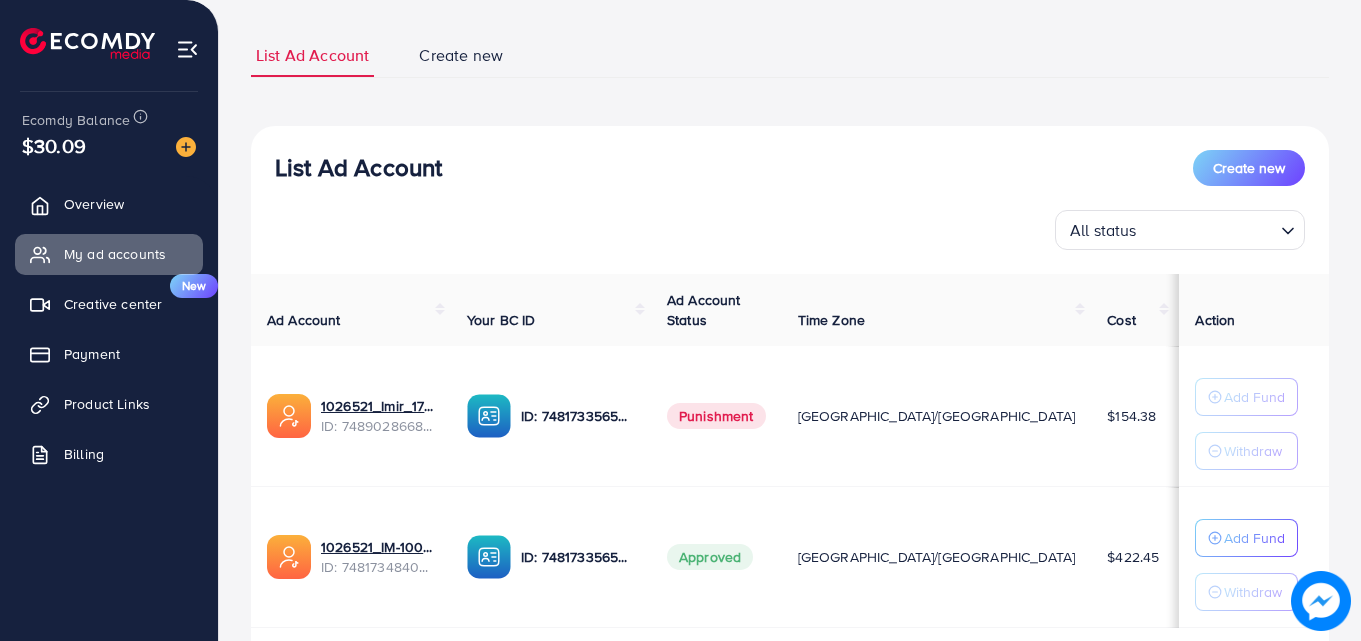 scroll, scrollTop: 245, scrollLeft: 0, axis: vertical 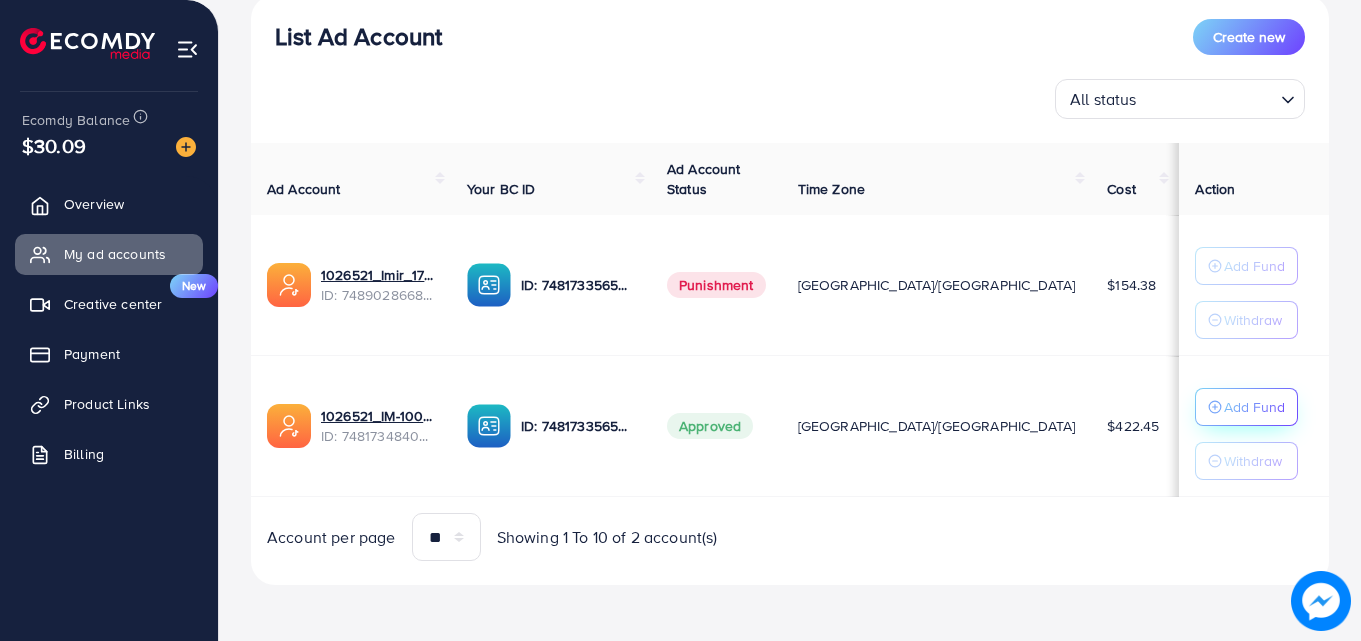 click on "Add Fund" at bounding box center [1254, 407] 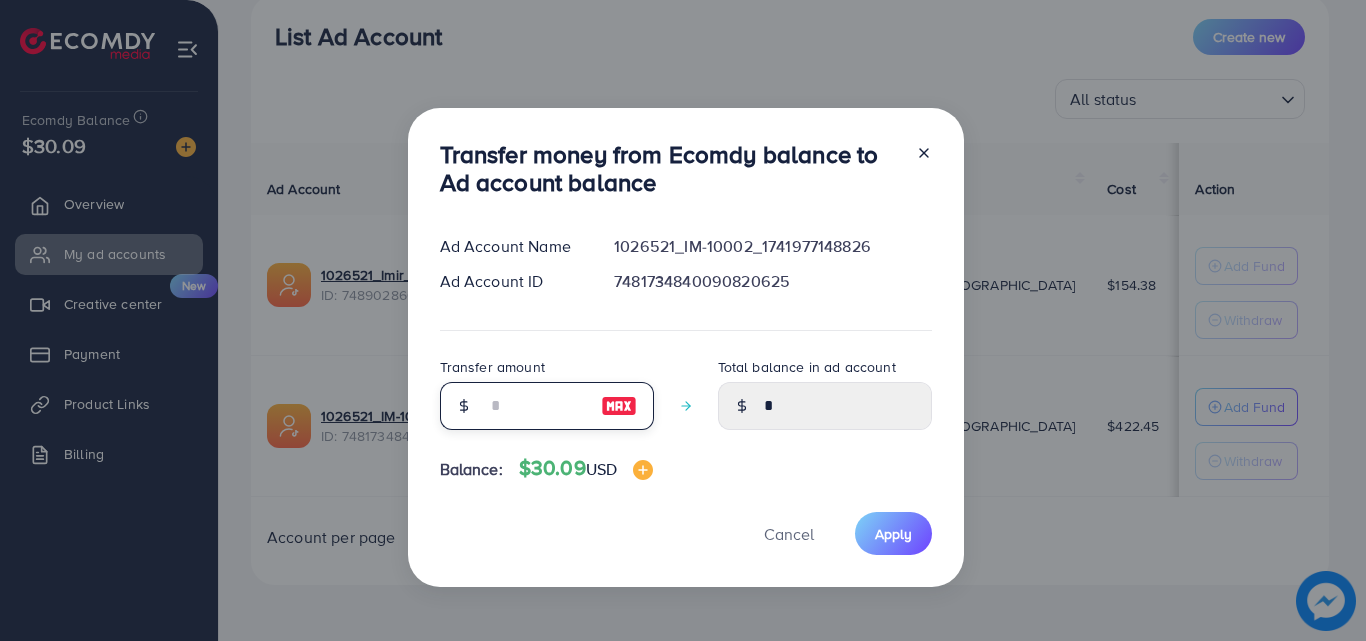 click at bounding box center [536, 406] 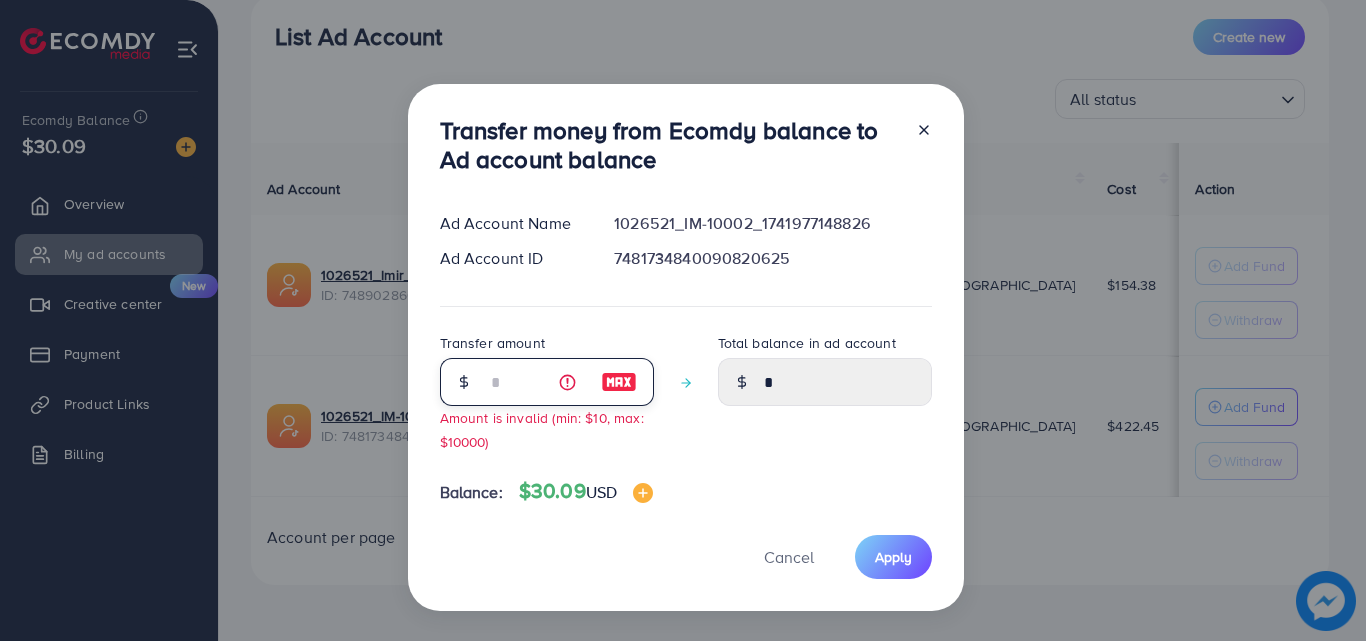 type on "****" 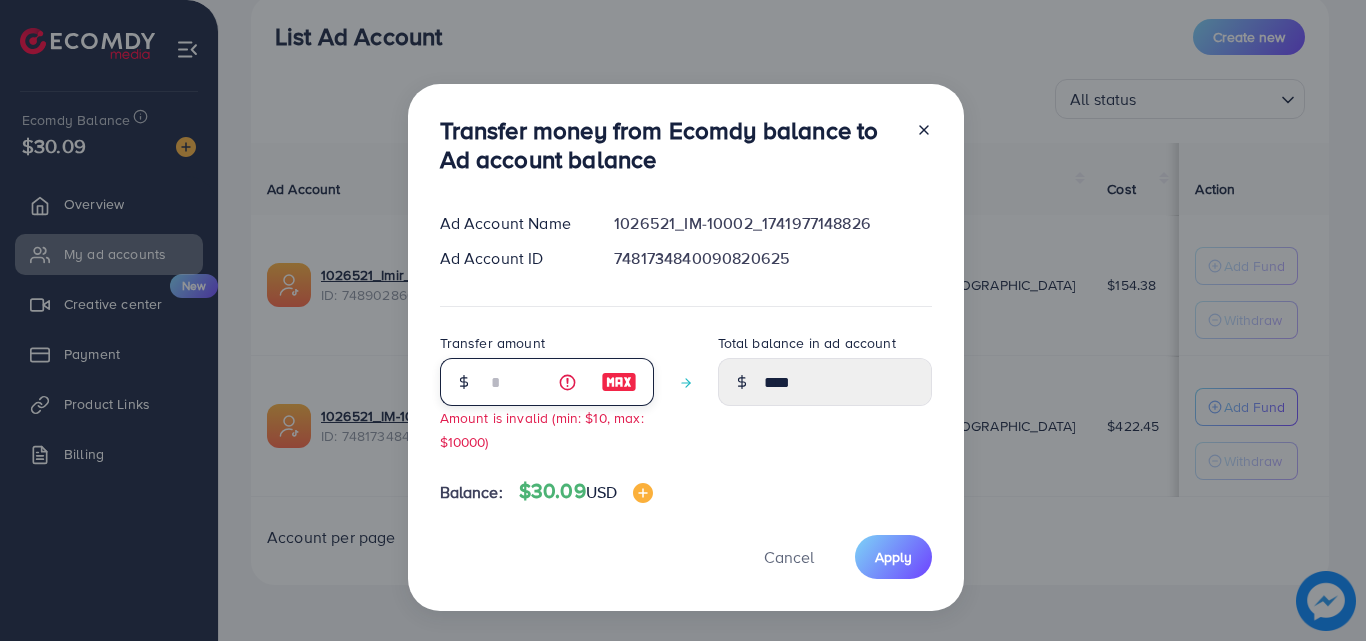 type on "**" 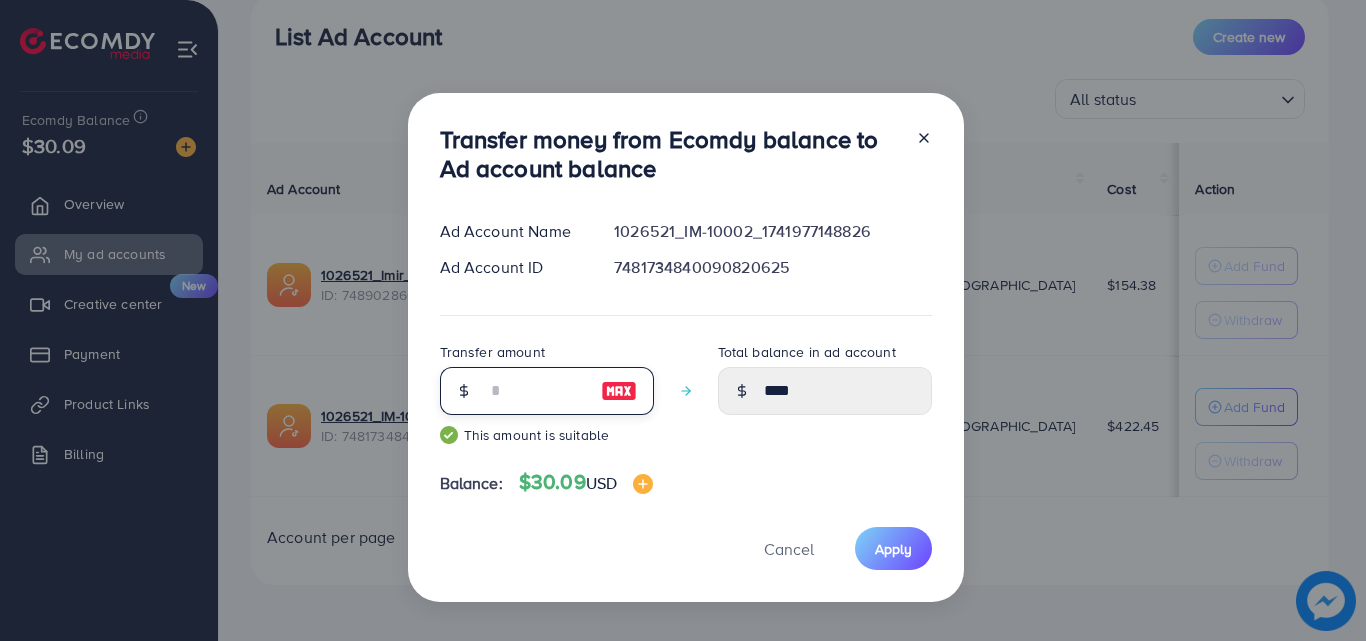 type on "*****" 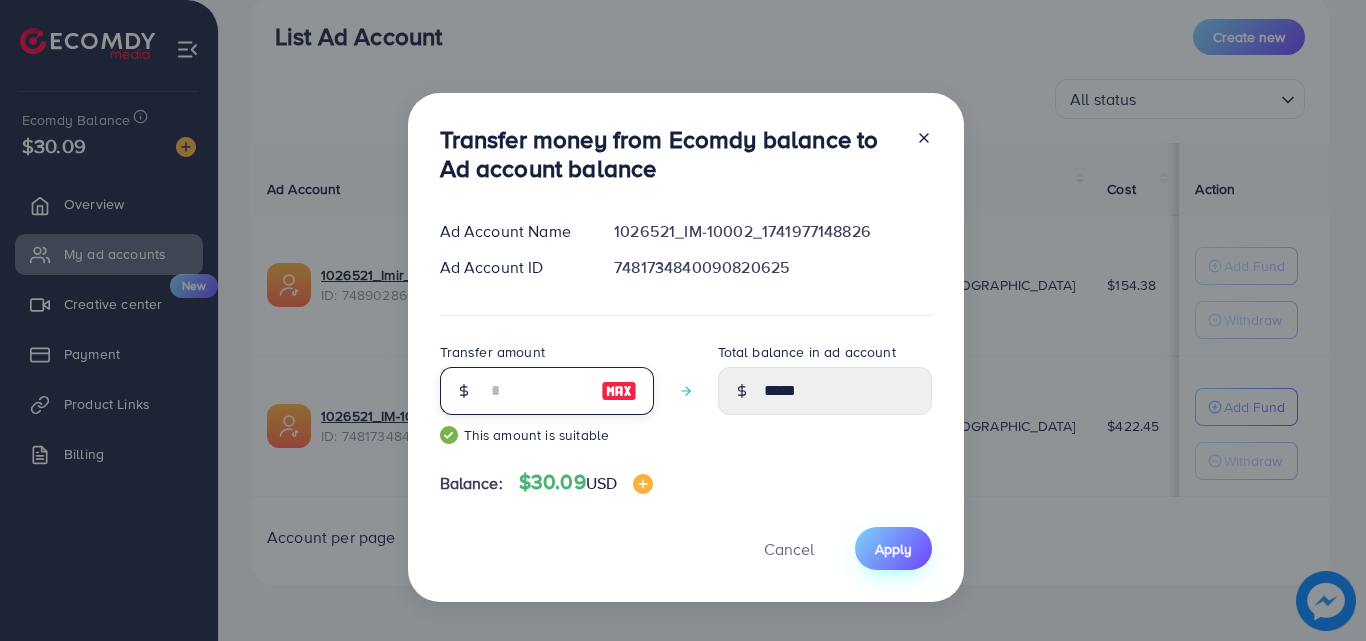 type on "**" 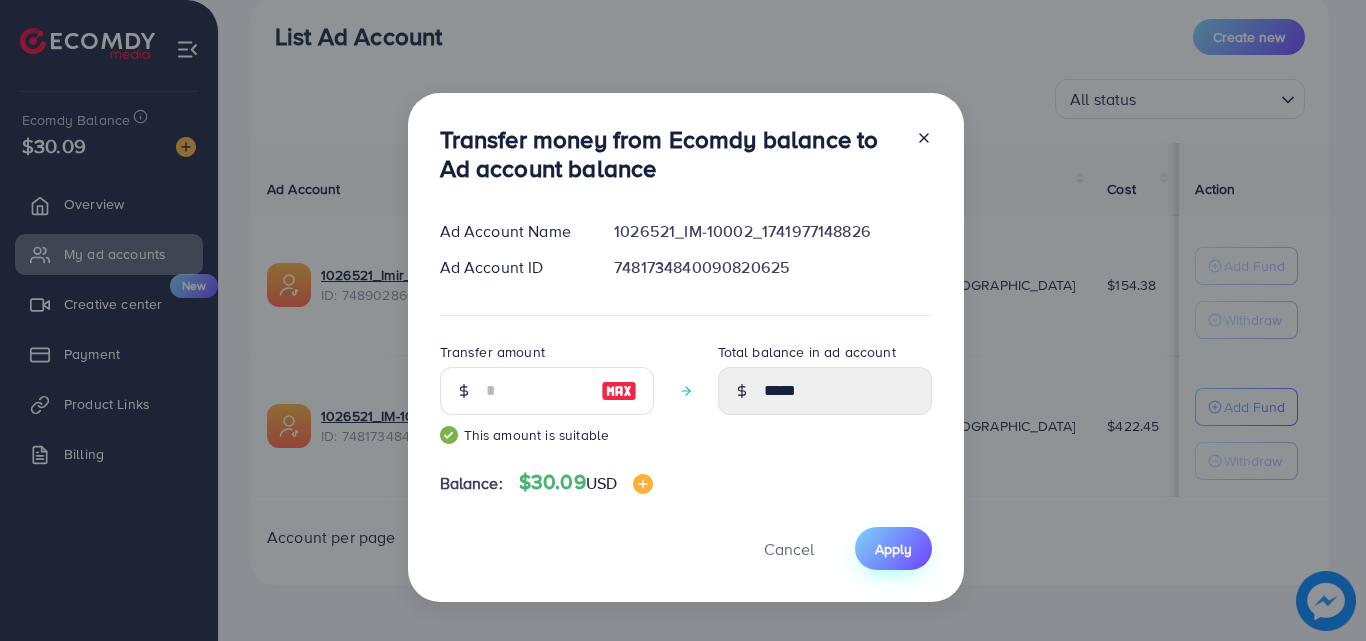 click on "Apply" at bounding box center [893, 549] 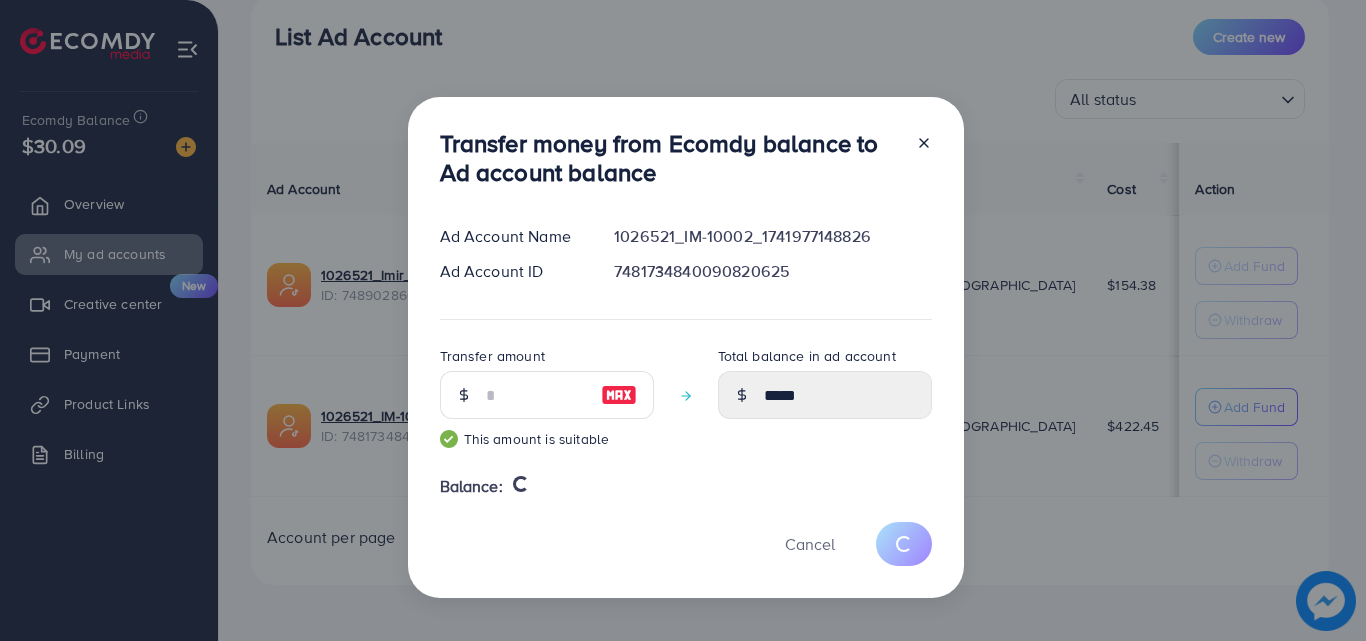 type 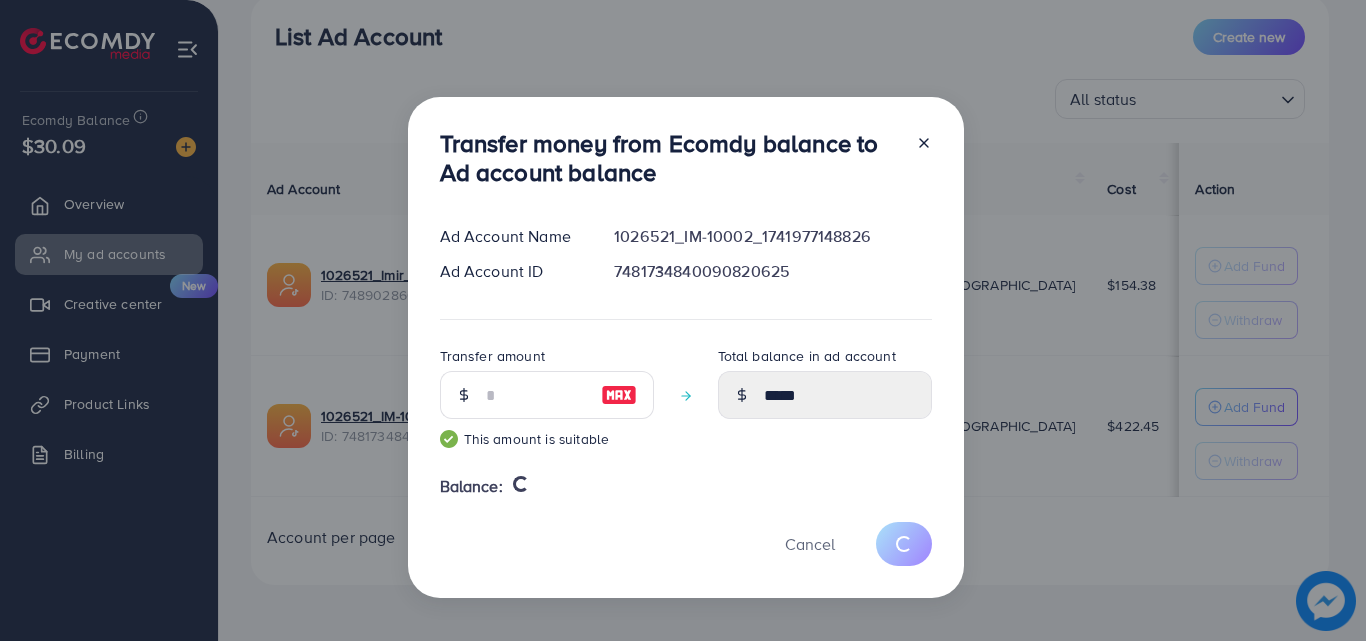 type on "*" 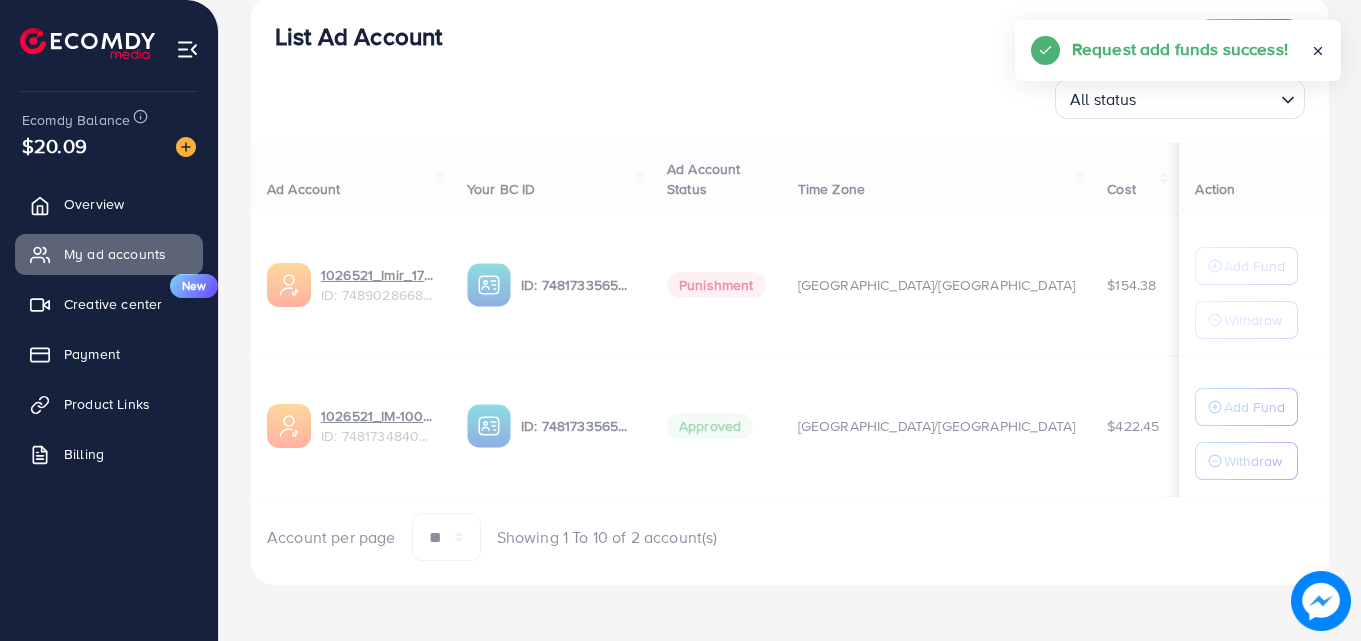 click on "Ad Account Your BC ID Ad Account Status Time Zone Cost Balance Action            1026521_Imir_1743675378020  ID: 7489028668619243536 ID: 7481733565437542416  Punishment   [GEOGRAPHIC_DATA]/[GEOGRAPHIC_DATA]   $154.38   $13.58   Add Fund   Withdraw       1026521_IM-10002_1741977148826  ID: 7481734840090820625 ID: 7481733565437542416  Approved   Asia/[GEOGRAPHIC_DATA]   $422.45   $10   Add Fund   Withdraw           Account per page  ** ** ** ***  Showing 1 To 10 of 2 account(s)" at bounding box center (790, 352) 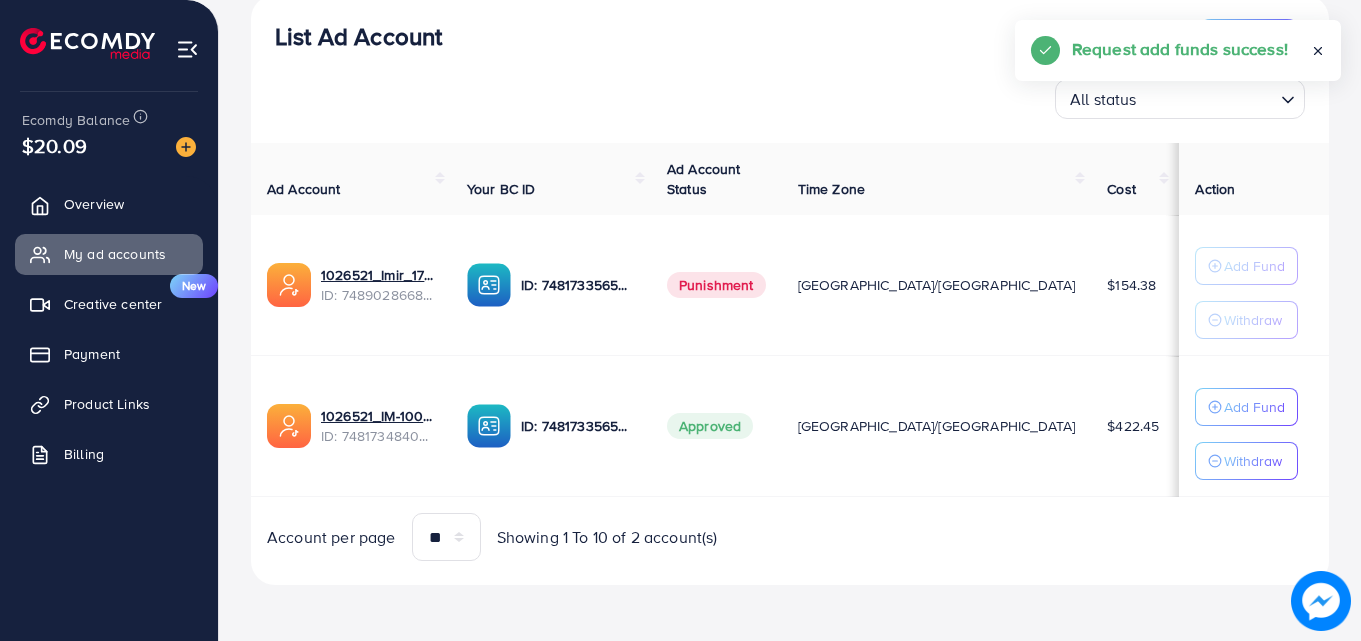 click 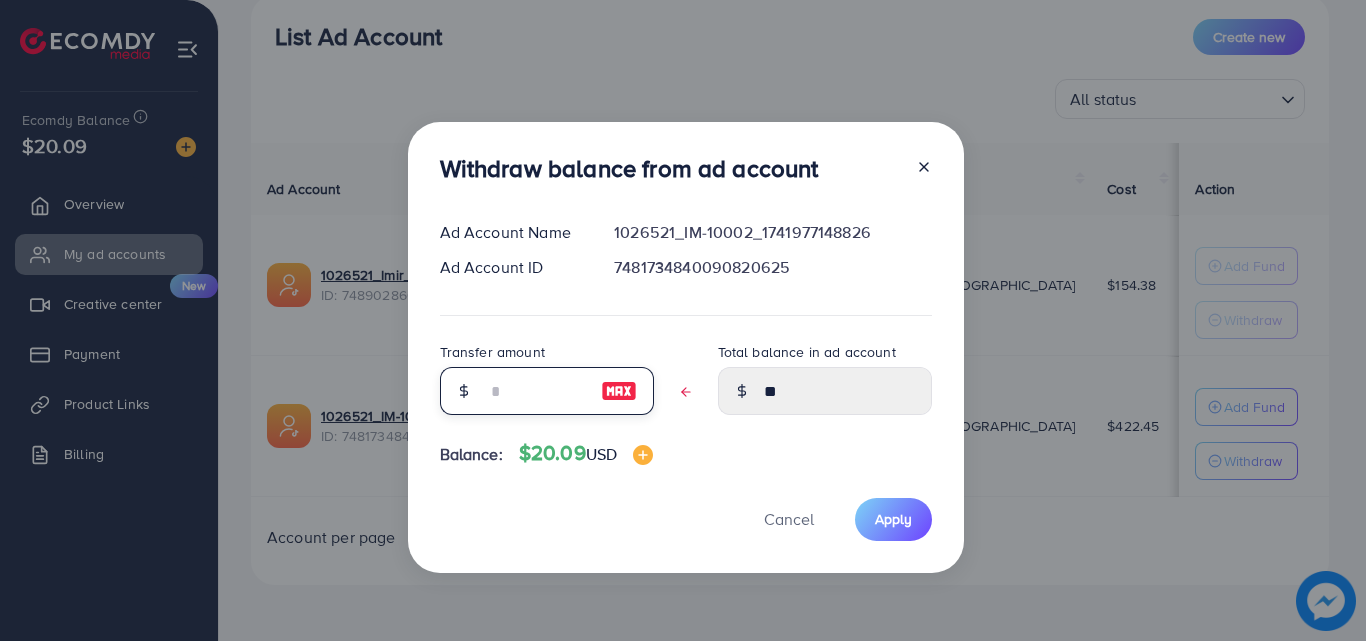 click at bounding box center [536, 391] 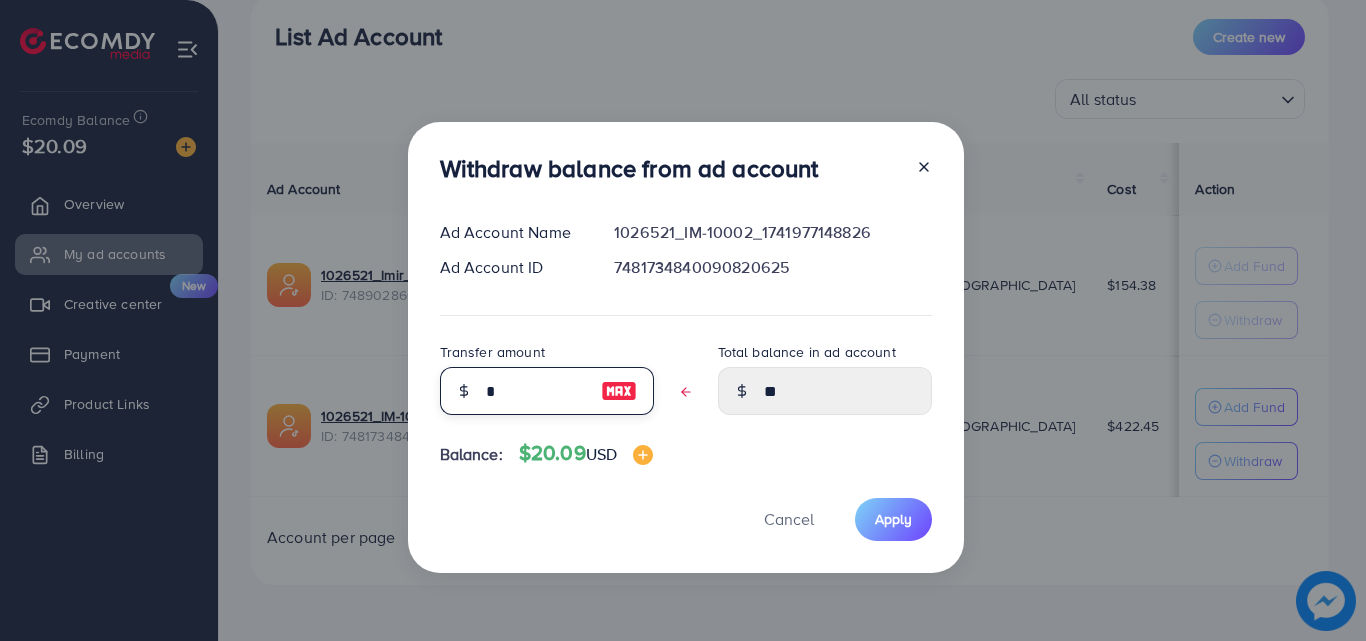type on "****" 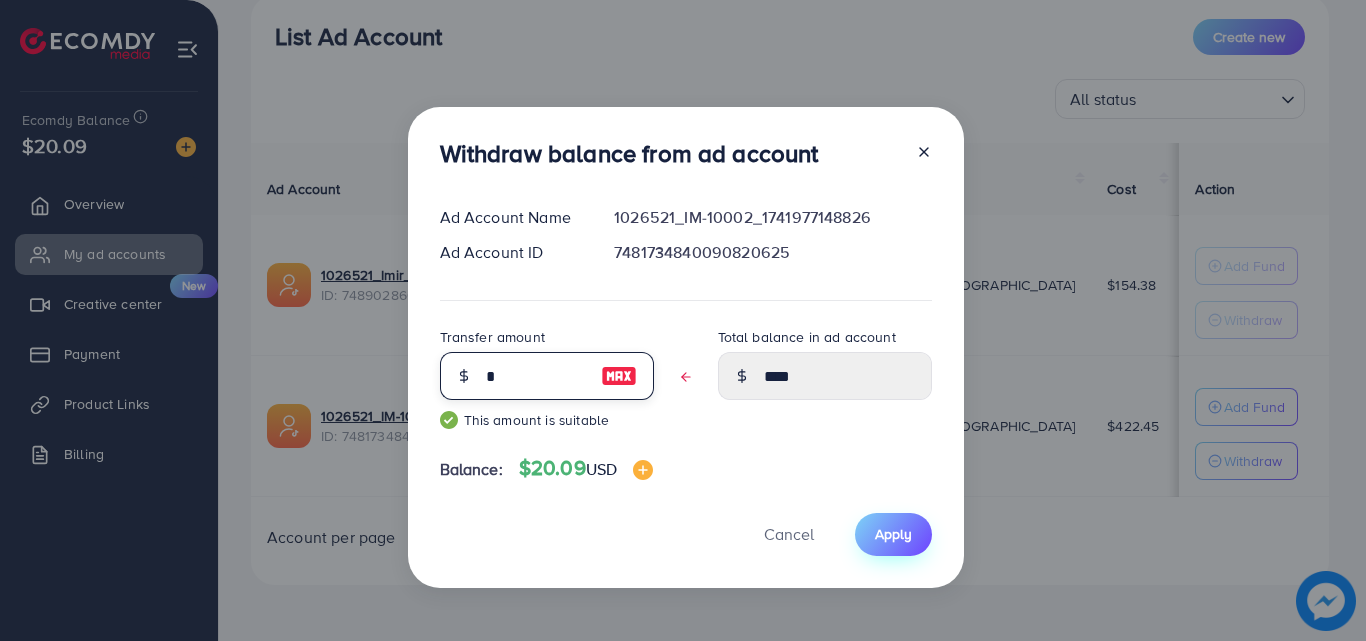 type on "*" 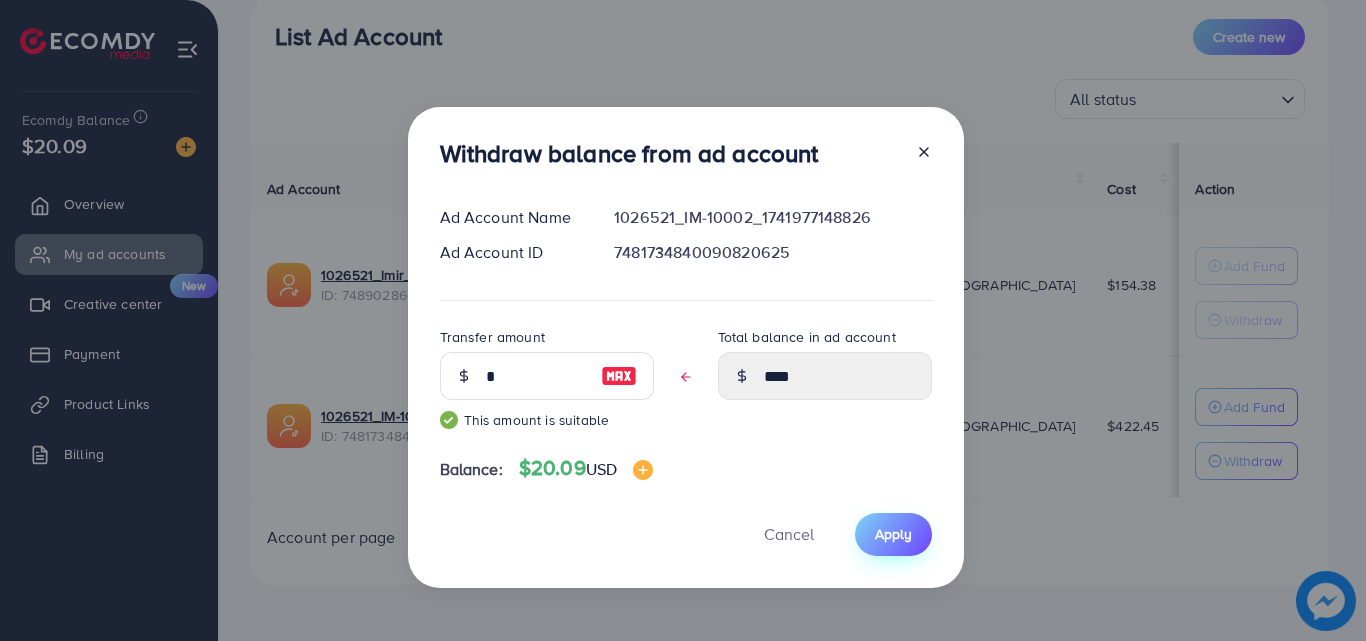 click on "Apply" at bounding box center (893, 534) 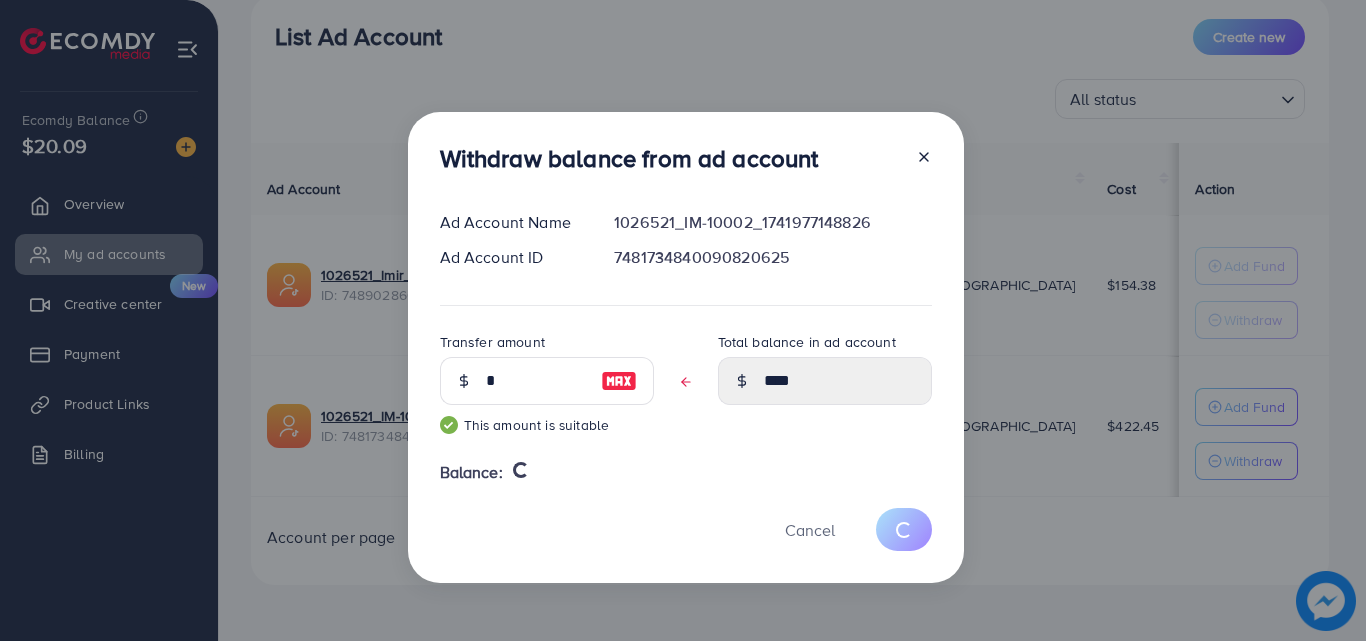 type 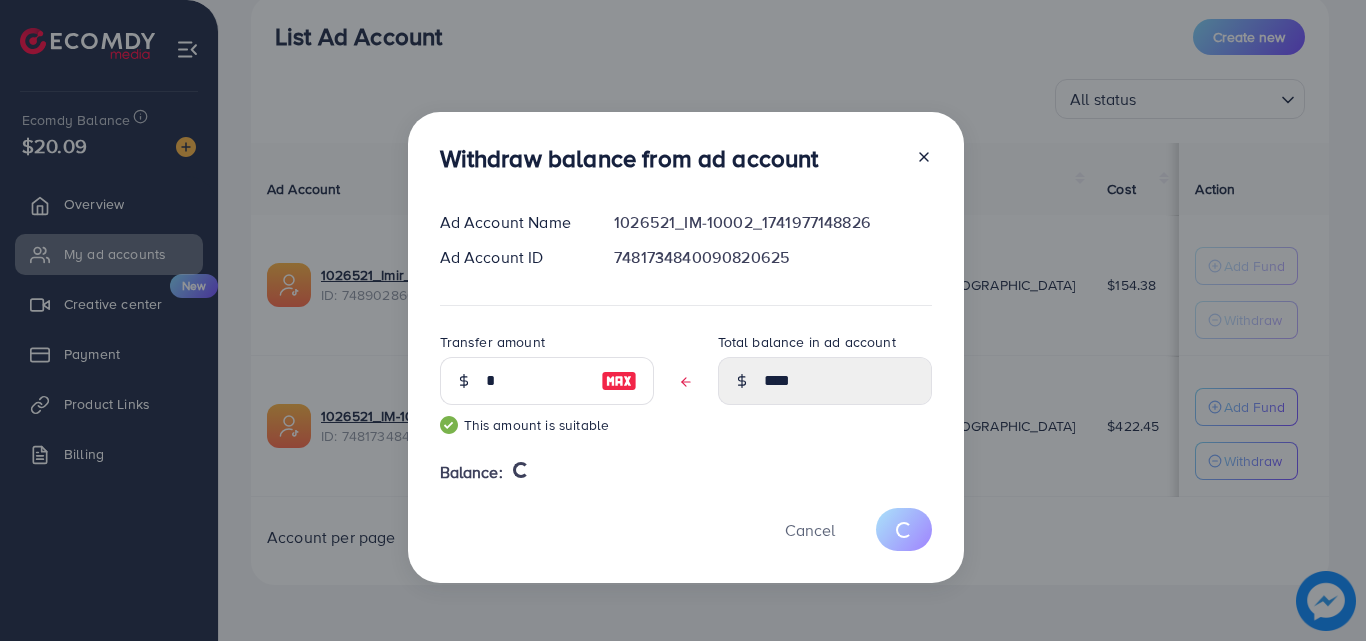 type on "**" 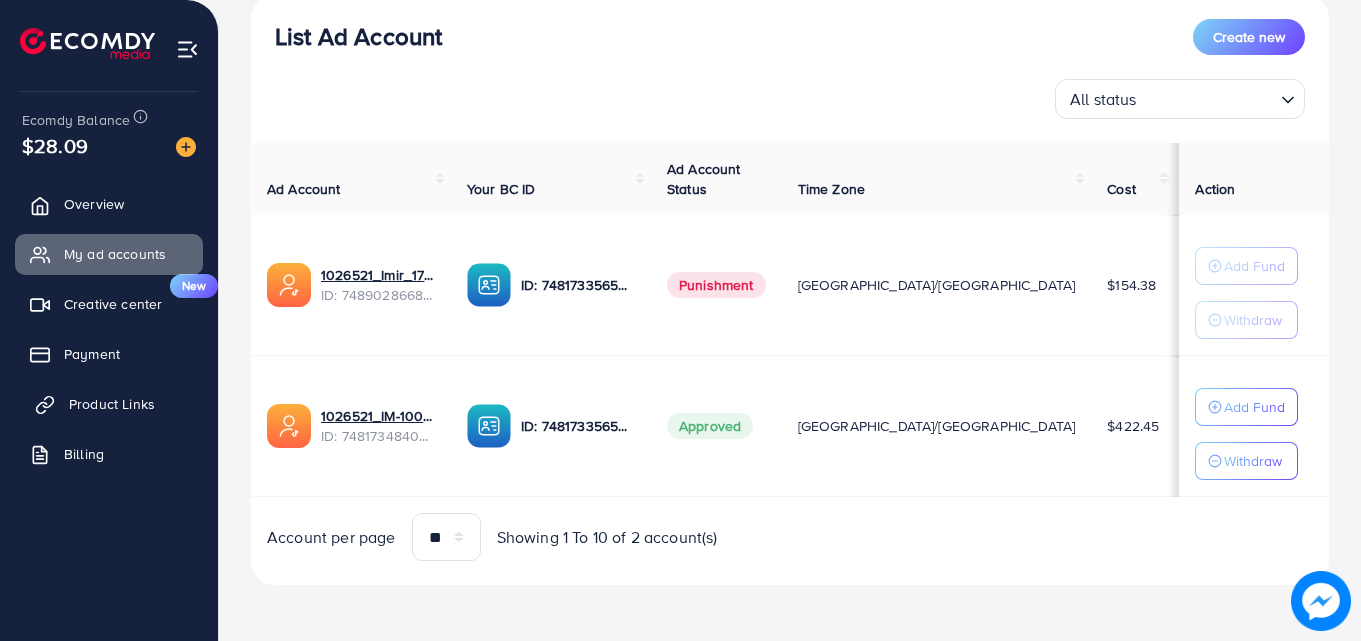 click on "Product Links" at bounding box center [112, 404] 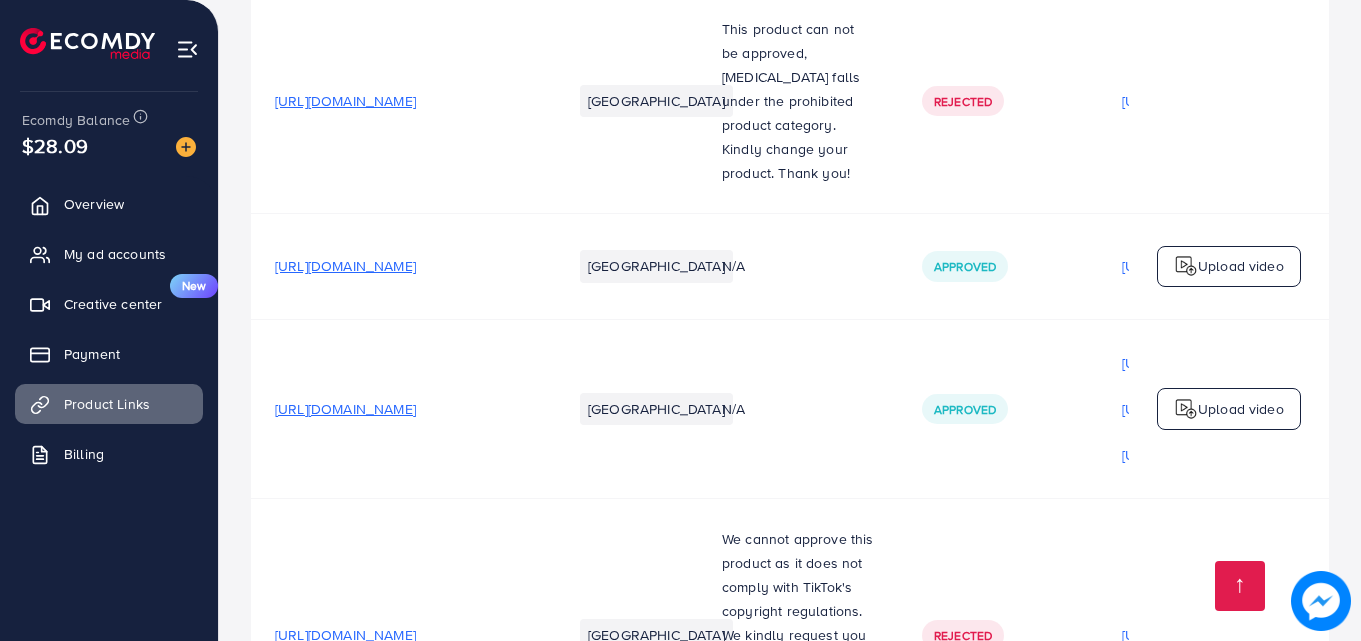 scroll, scrollTop: 7811, scrollLeft: 0, axis: vertical 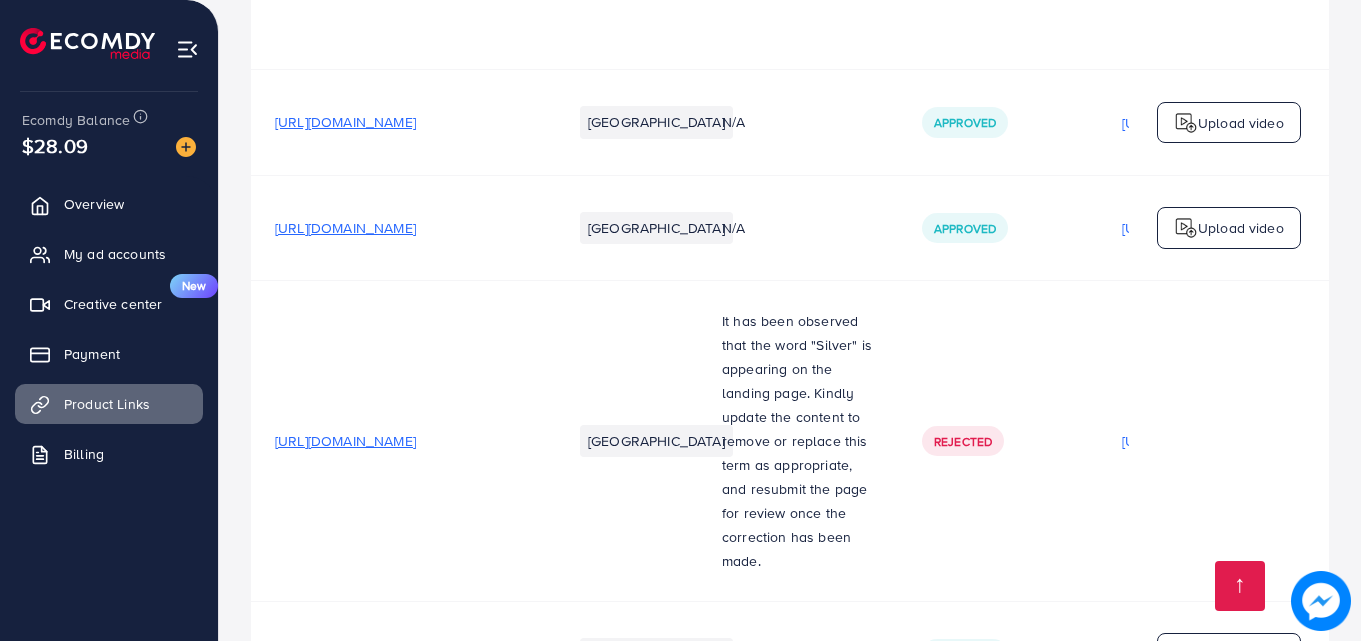 click on "[URL][DOMAIN_NAME]" at bounding box center (345, 654) 